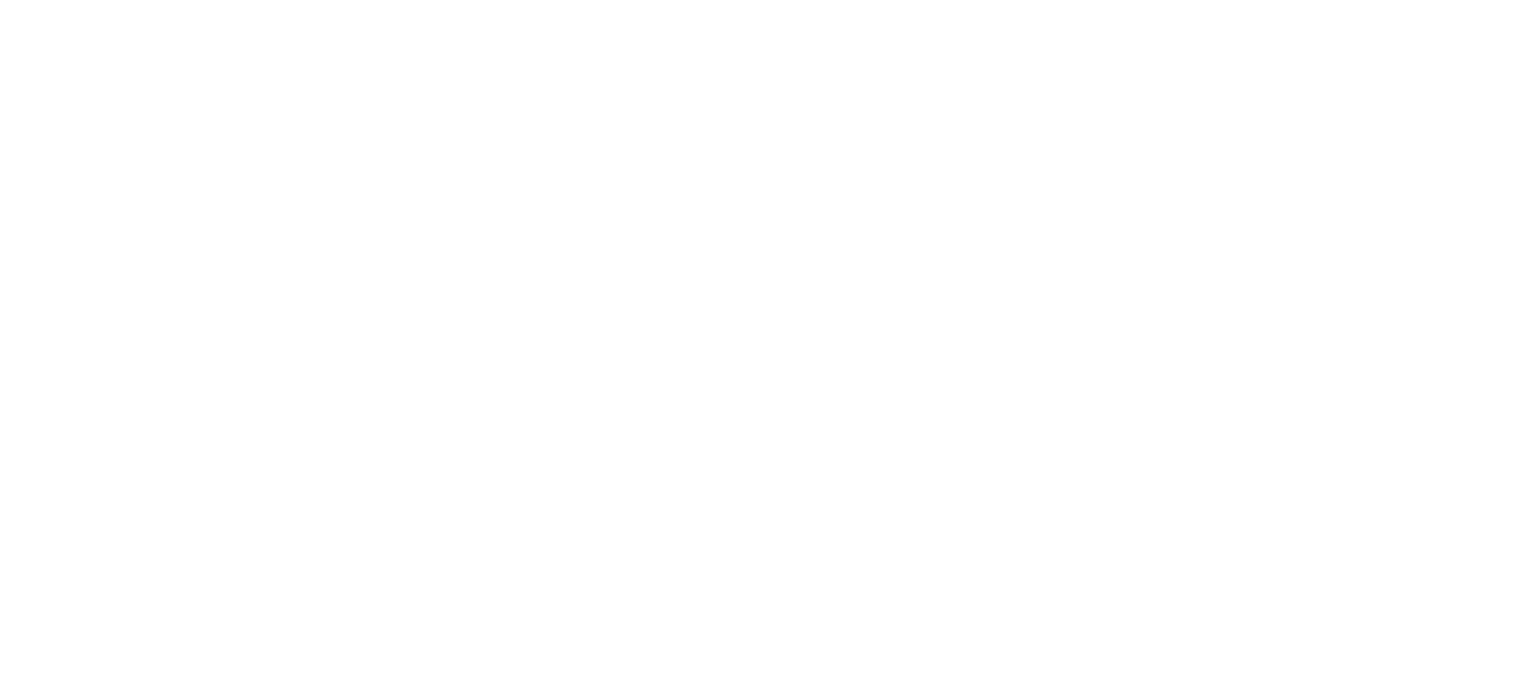 scroll, scrollTop: 0, scrollLeft: 0, axis: both 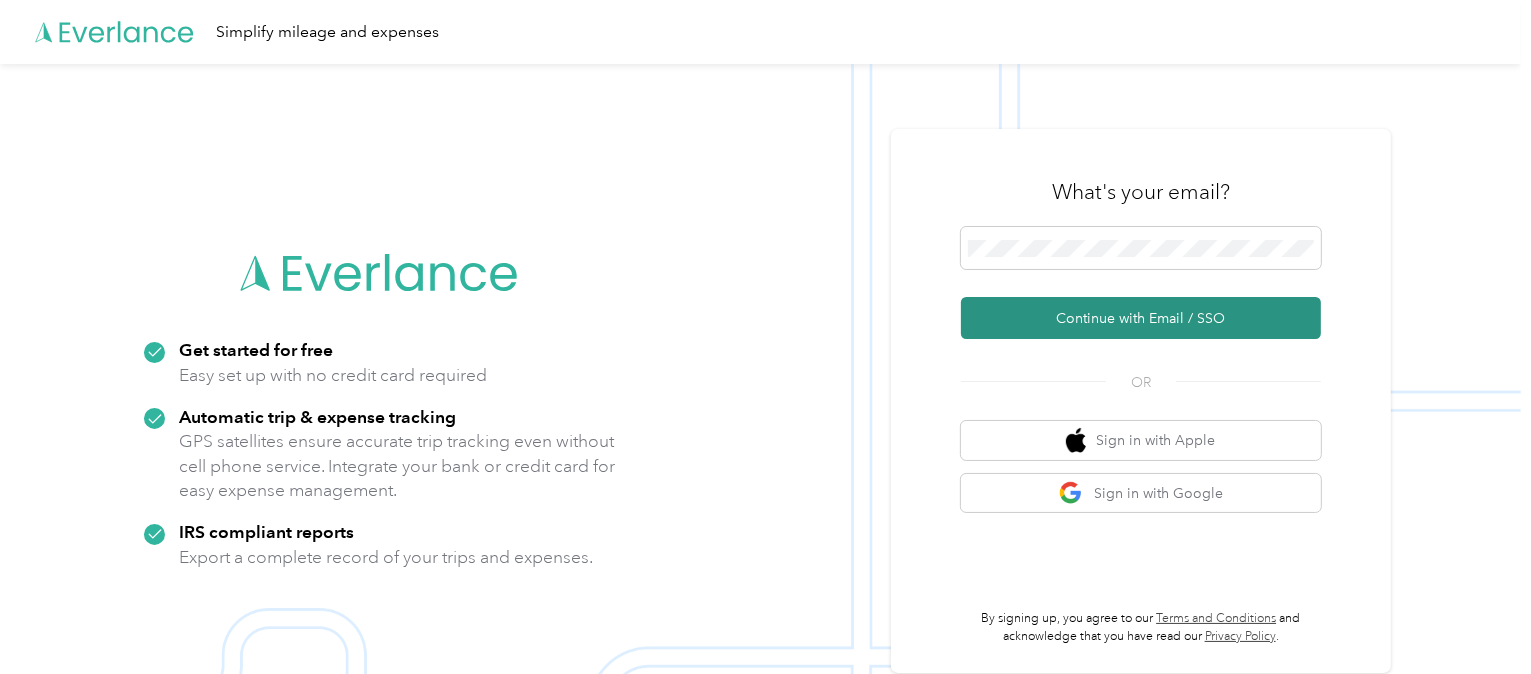 click on "Continue with Email / SSO" at bounding box center [1141, 318] 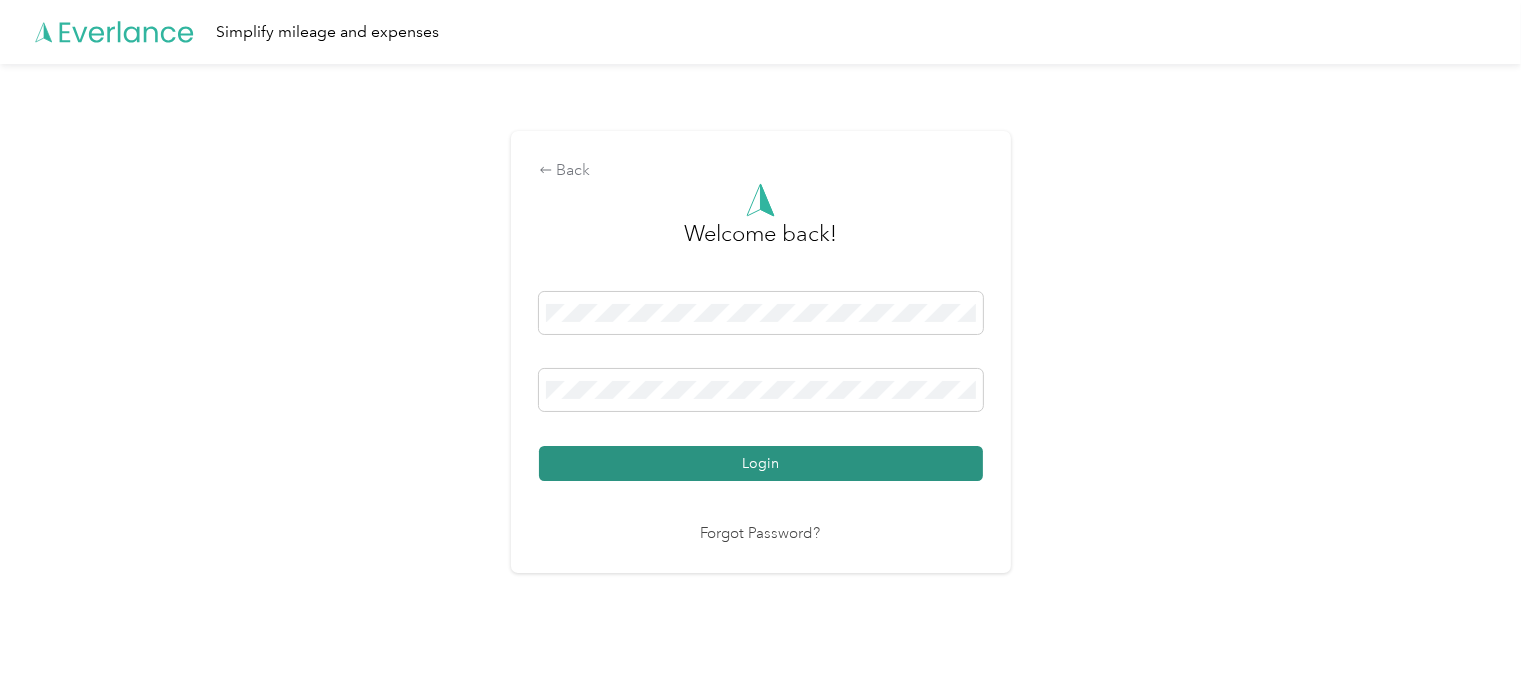 click on "Login" at bounding box center [761, 463] 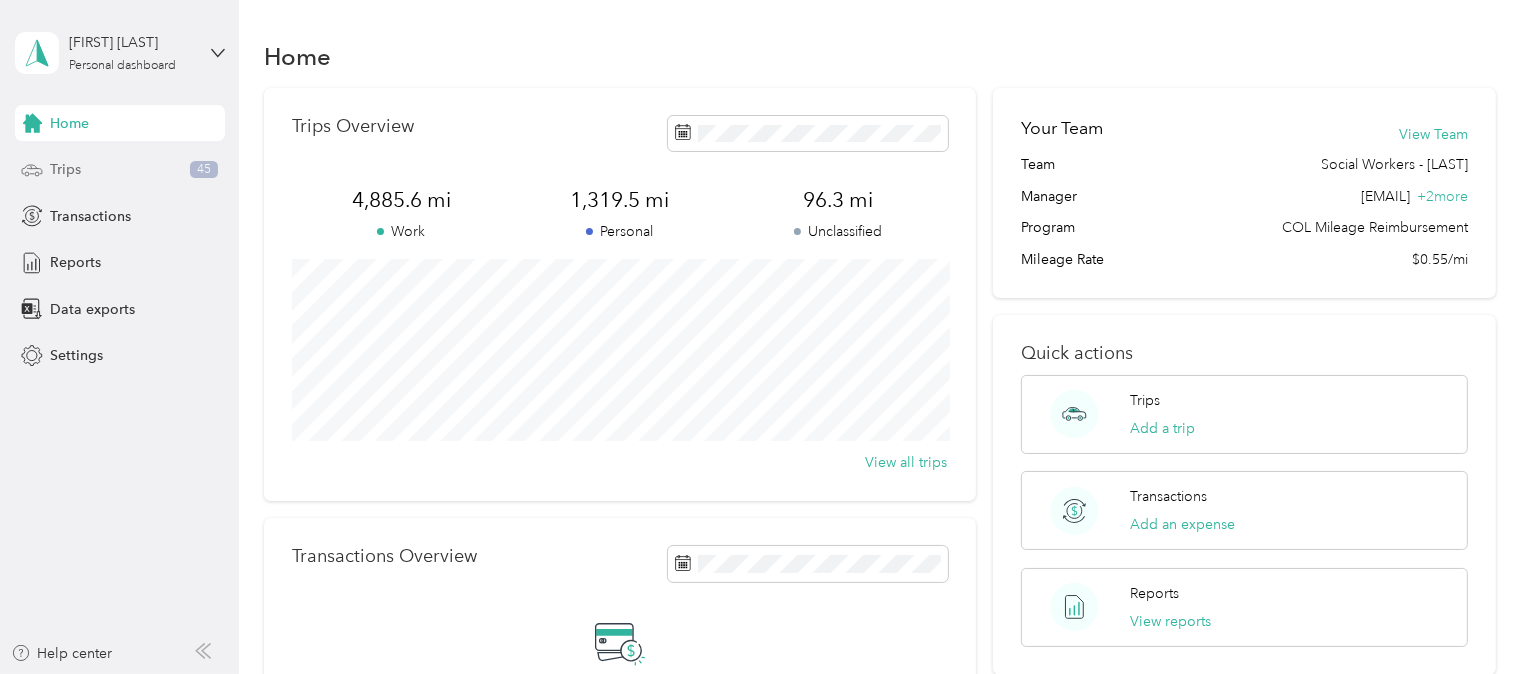 click on "Trips" at bounding box center (65, 169) 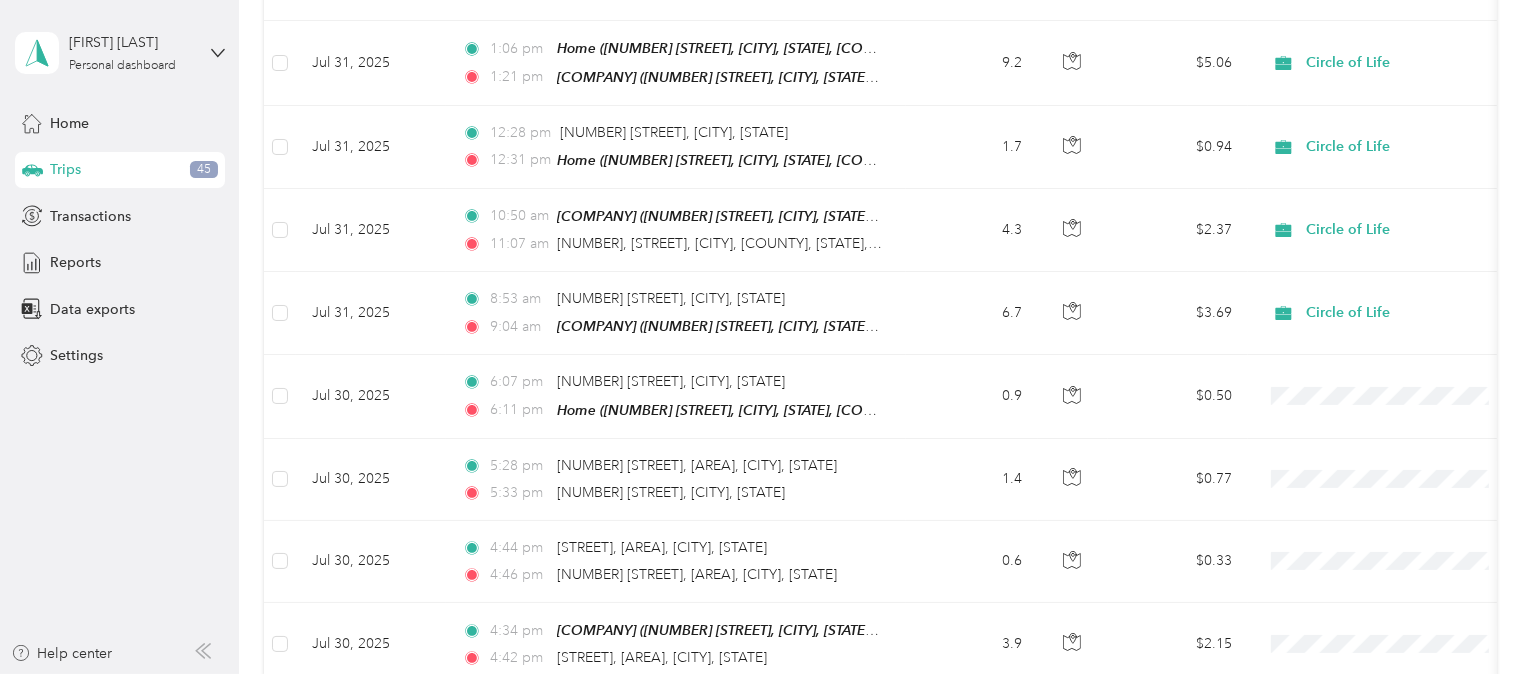 scroll, scrollTop: 1397, scrollLeft: 0, axis: vertical 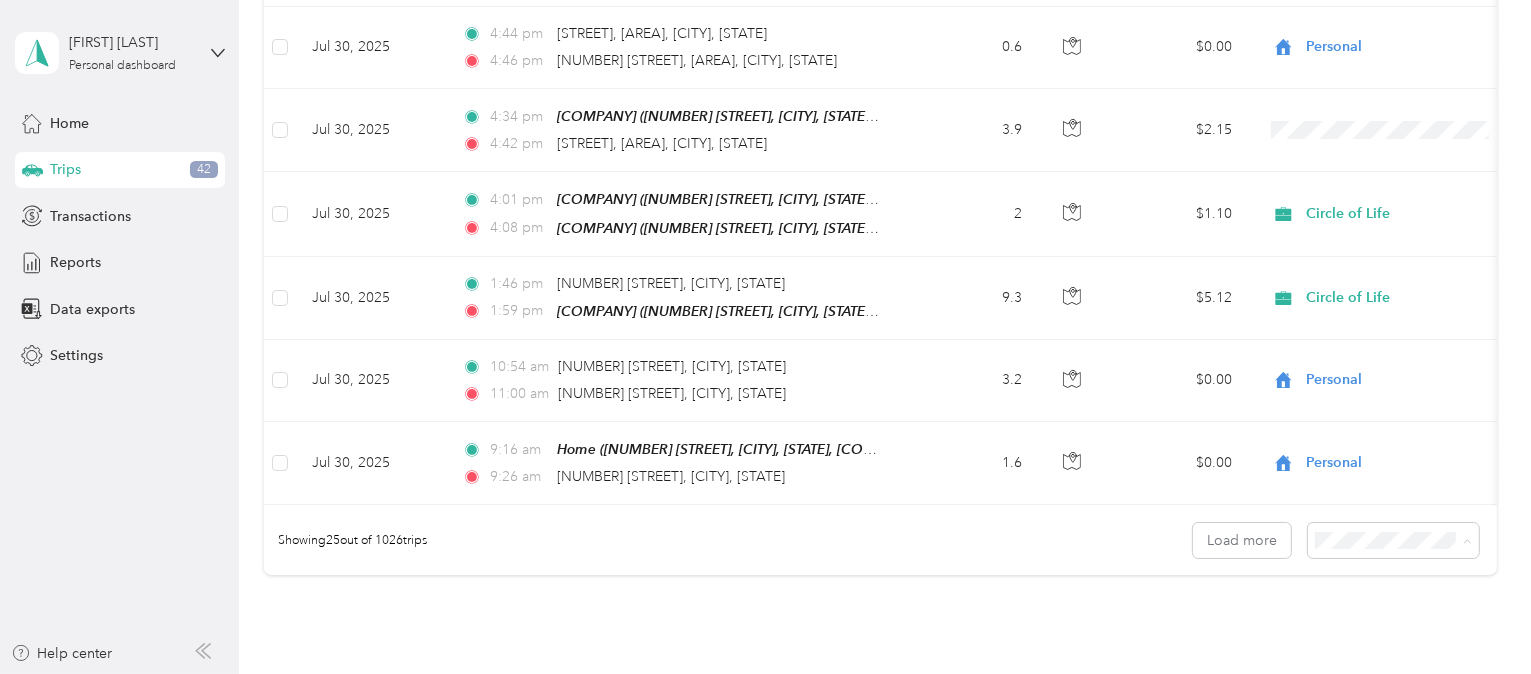 click on "50 per load" at bounding box center (1365, 590) 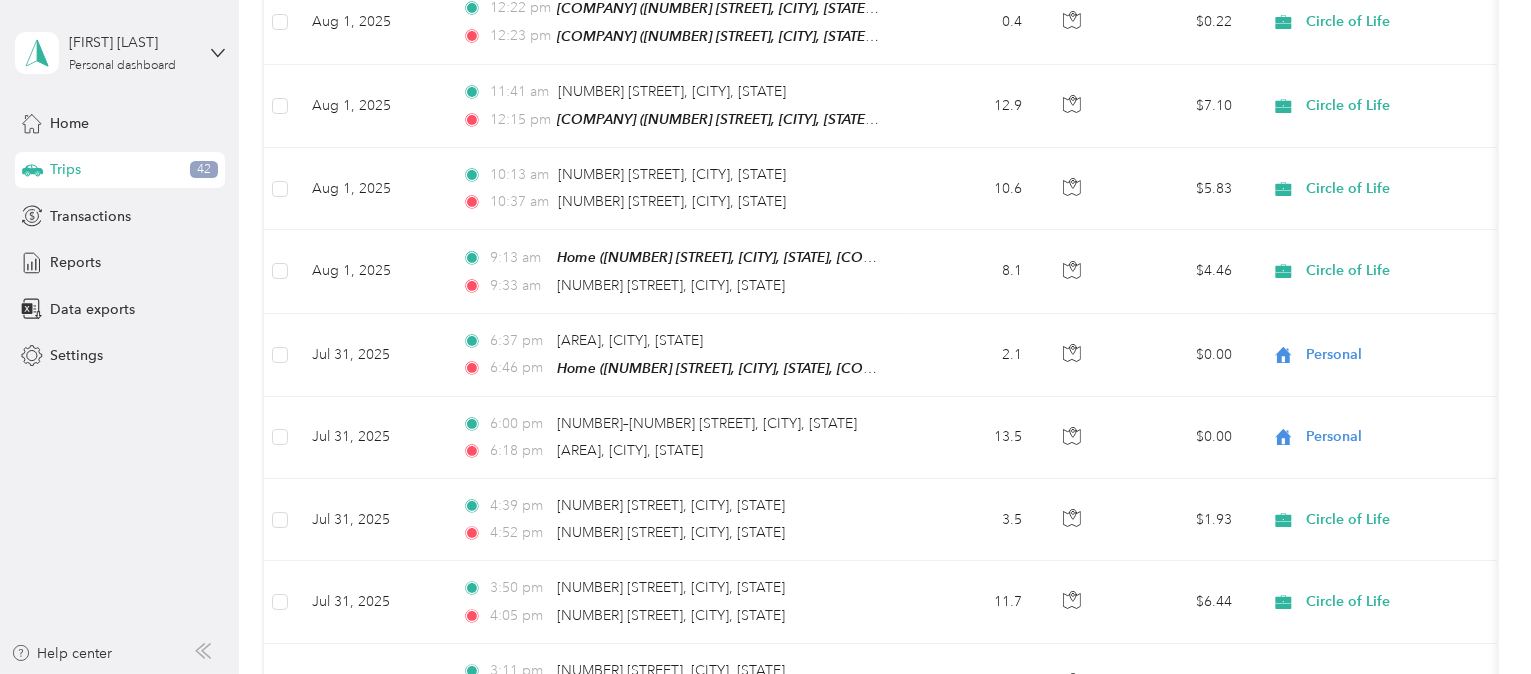 scroll, scrollTop: 1908, scrollLeft: 0, axis: vertical 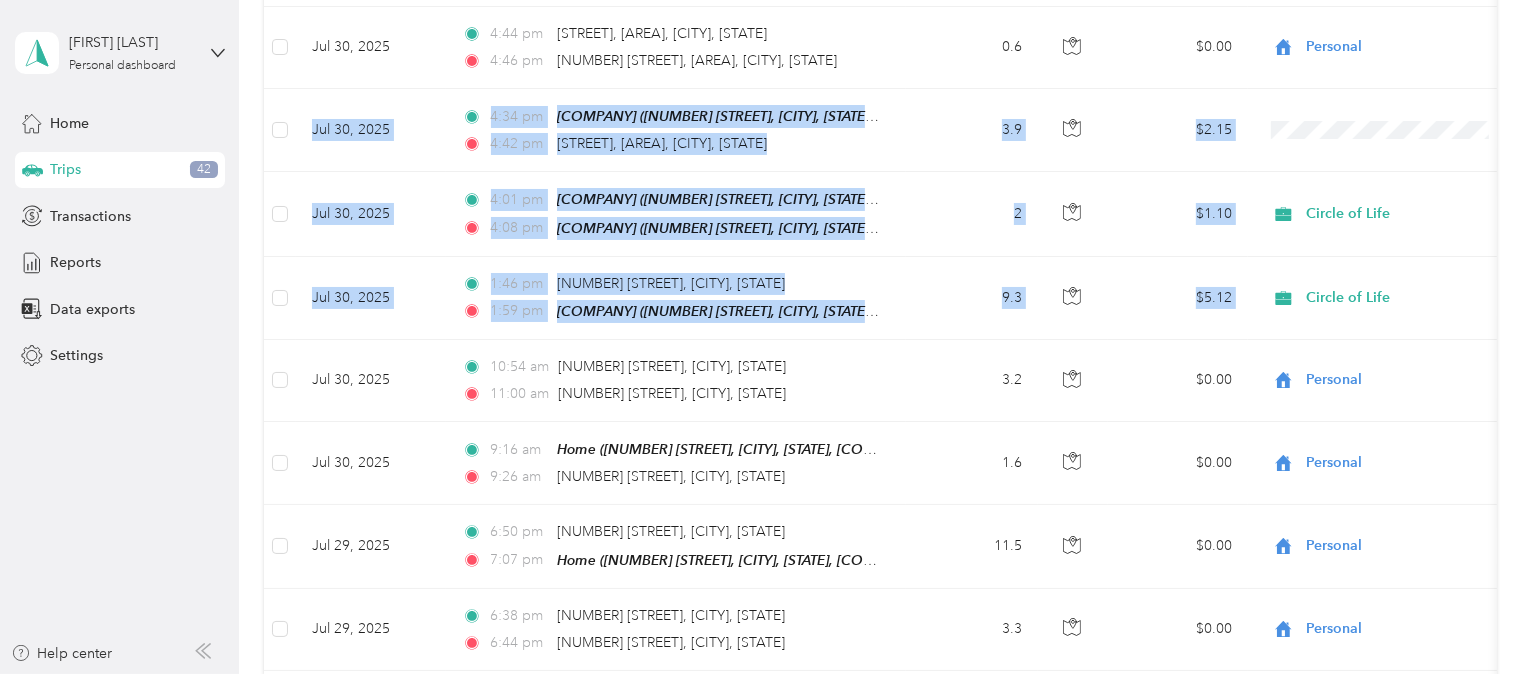 drag, startPoint x: 1525, startPoint y: 287, endPoint x: 1514, endPoint y: 23, distance: 264.22906 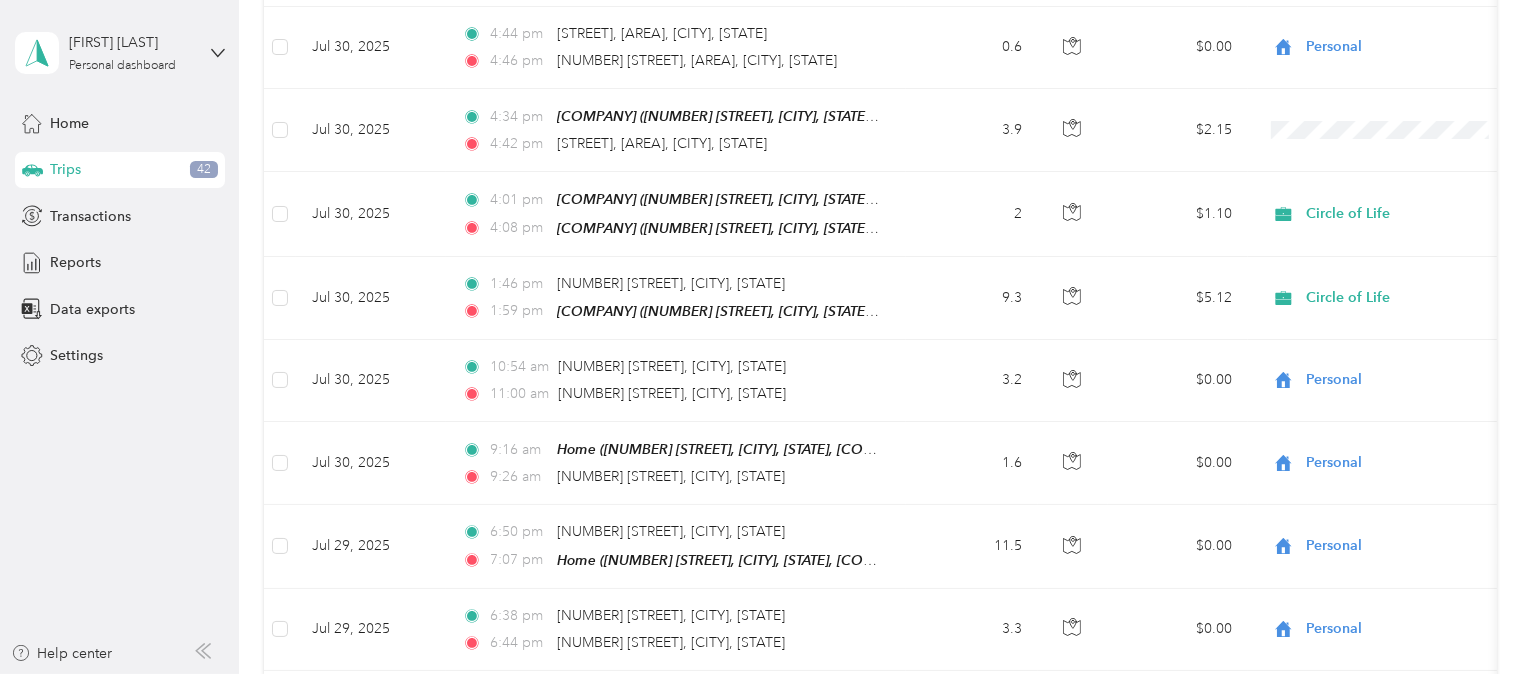 click on "Trips New trip 4,885.6   mi Work 1,322.4   mi Personal 93.4   mi Unclassified $2,687.08 Value All purposes Filters Date Locations Mileage (mi) Map Mileage value Purpose Track Method Report                     Aug 1, 2025 4:23 pm 2625 Gen Franz Sigel Dr, Given's Place, Pea Ridge, AR 4:45 pm Home (4308 W Braymore Dr, Rogers, AR, United States , Rogers, AR) 16.6 $9.13 Circle of Life GPS Jul 20 - Aug 2, 2025 Aug 1, 2025 3:14 pm Innisfree (301 S 24th St, Rogers, AR, United States , Rogers, AR) 3:37 pm 2610 Gen Franz Sigel Dr, Given's Place, Pea Ridge, AR 13.1 $7.21 Circle of Life GPS Jul 20 - Aug 2, 2025 Aug 1, 2025 12:22 pm Innisfree (301 S 24th St, Rogers, AR, United States , Rogers, AR) 12:23 pm Innisfree (301 S 24th St, Rogers, AR, United States , Rogers, AR) 0.4 $0.22 Circle of Life GPS Jul 20 - Aug 2, 2025 Aug 1, 2025 11:41 am 8562 Basham Rd, Wild Turkey Ridge, Rogers, AR 12:15 pm Innisfree (301 S 24th St, Rogers, AR, United States , Rogers, AR) 12.9 $7.10 Circle of Life GPS Jul 20 - Aug 2, 2025 --" at bounding box center [880, 460] 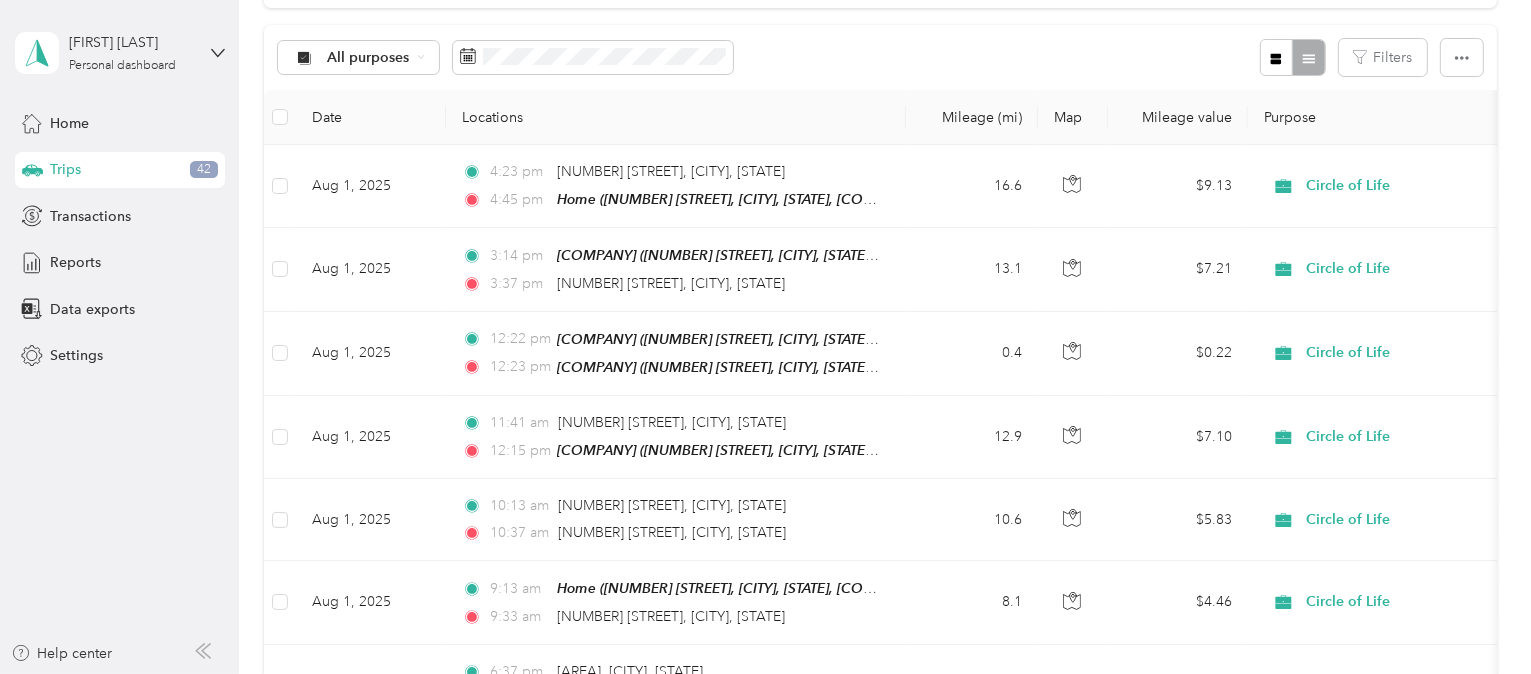 scroll, scrollTop: 0, scrollLeft: 0, axis: both 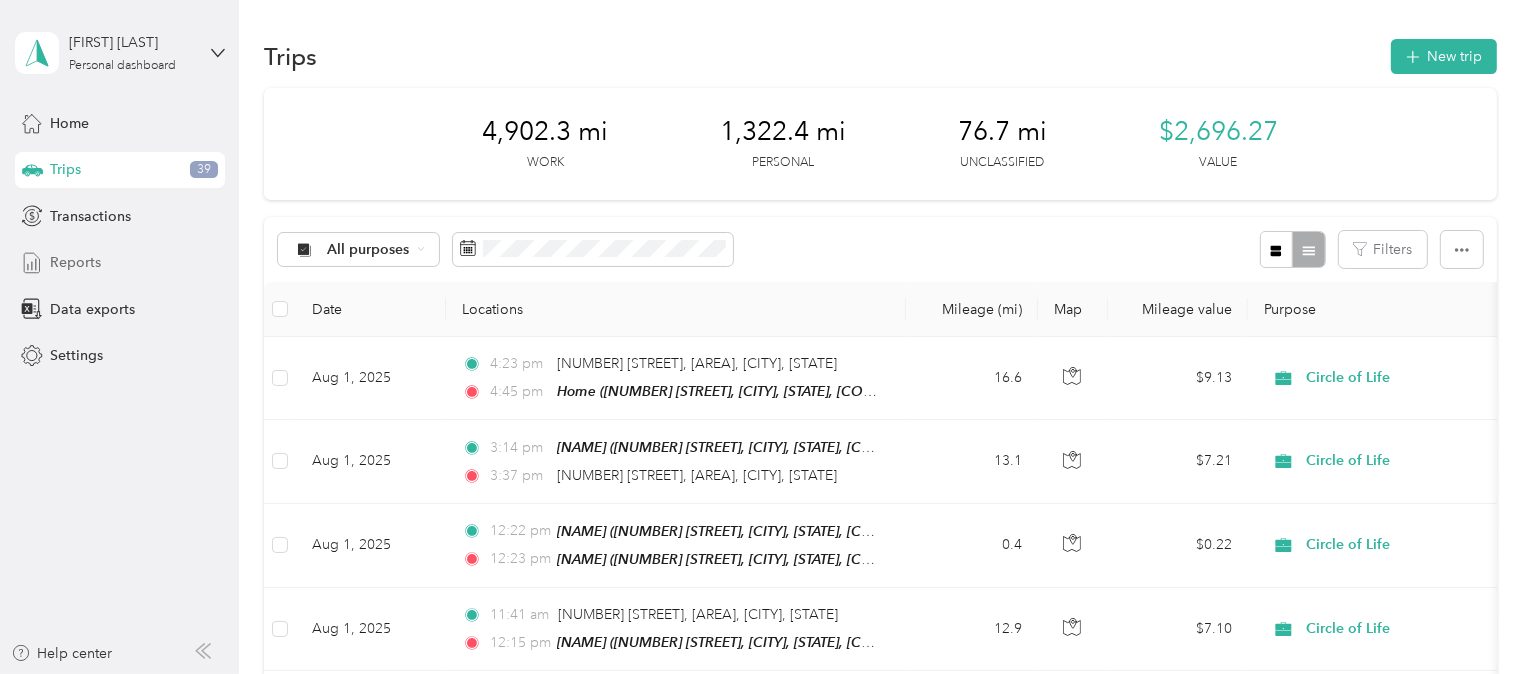 click on "Reports" at bounding box center (75, 262) 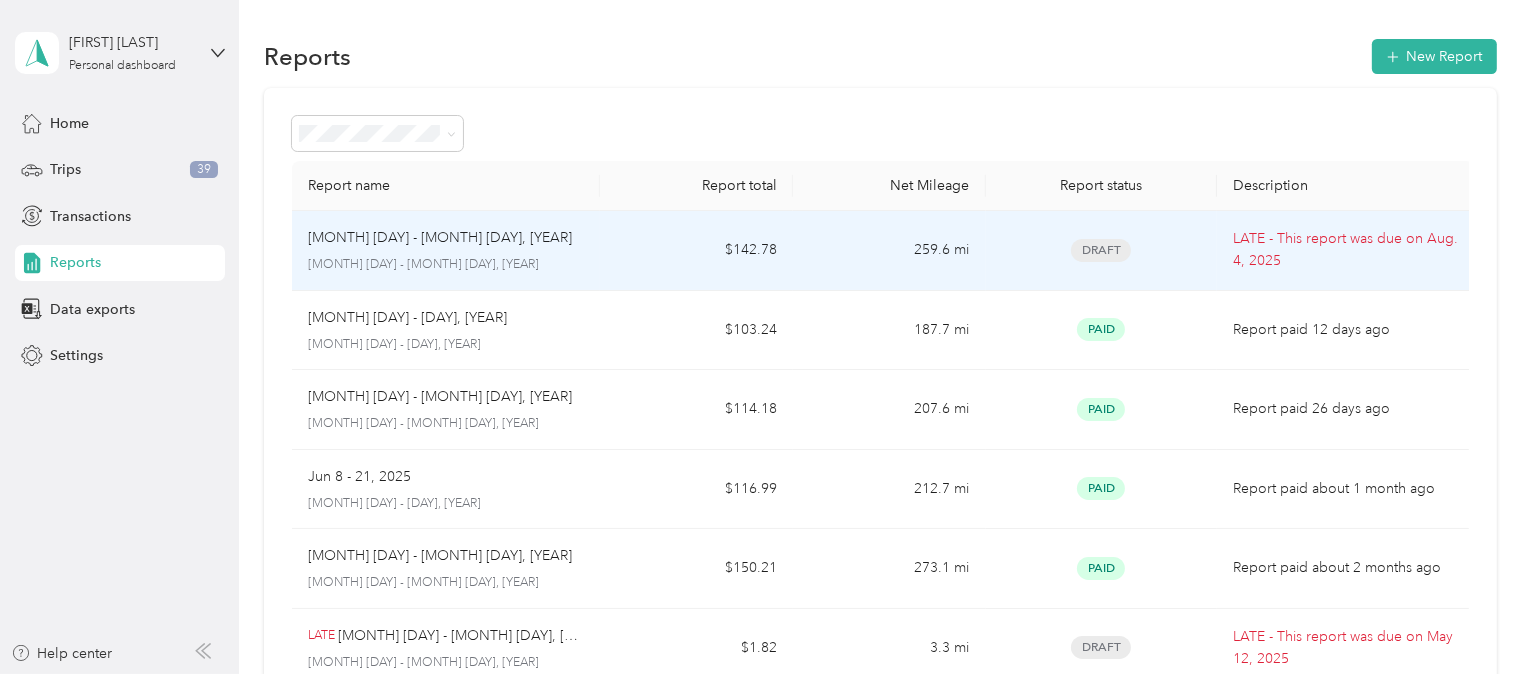 click on "[MONTH] [DAY] - [MONTH] [DAY], [YEAR]" at bounding box center [446, 265] 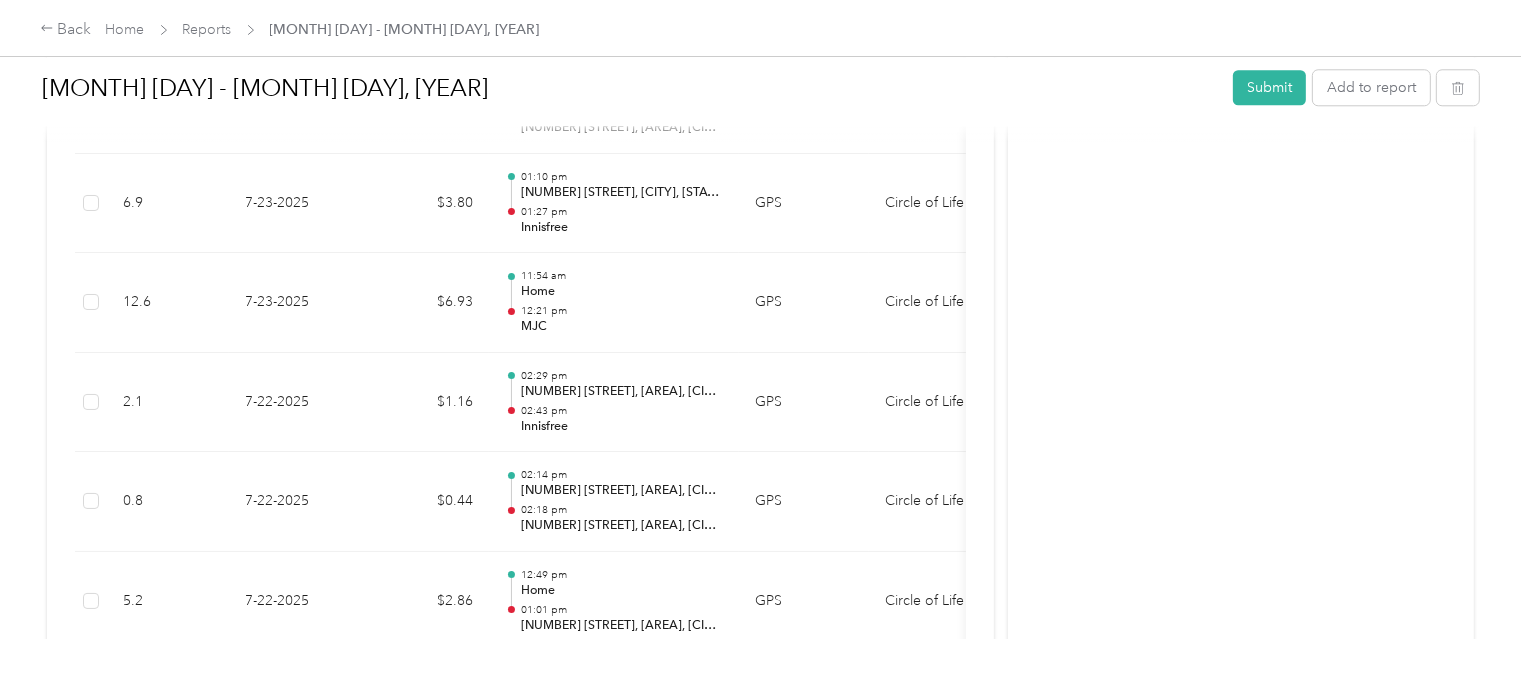 scroll, scrollTop: 5328, scrollLeft: 0, axis: vertical 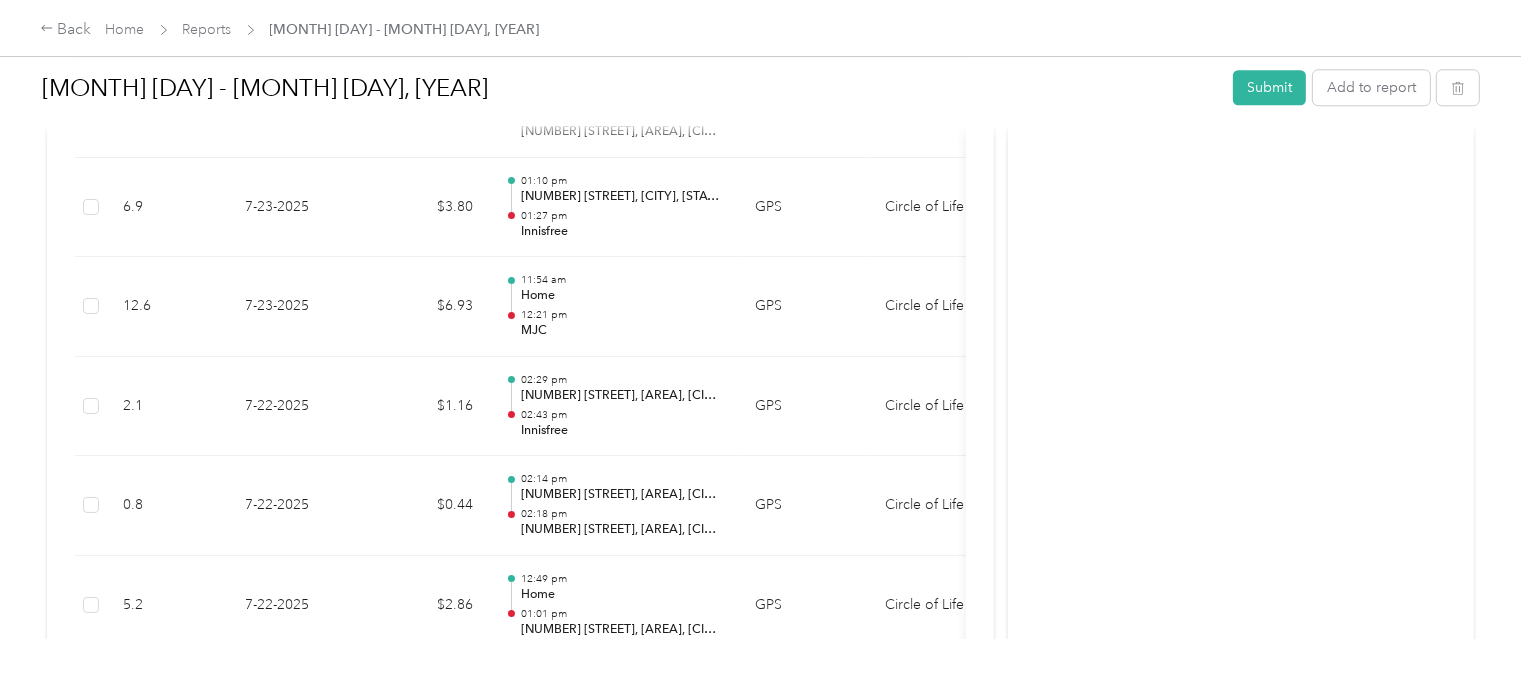 click on "Activity and Comments" at bounding box center [1241, -2228] 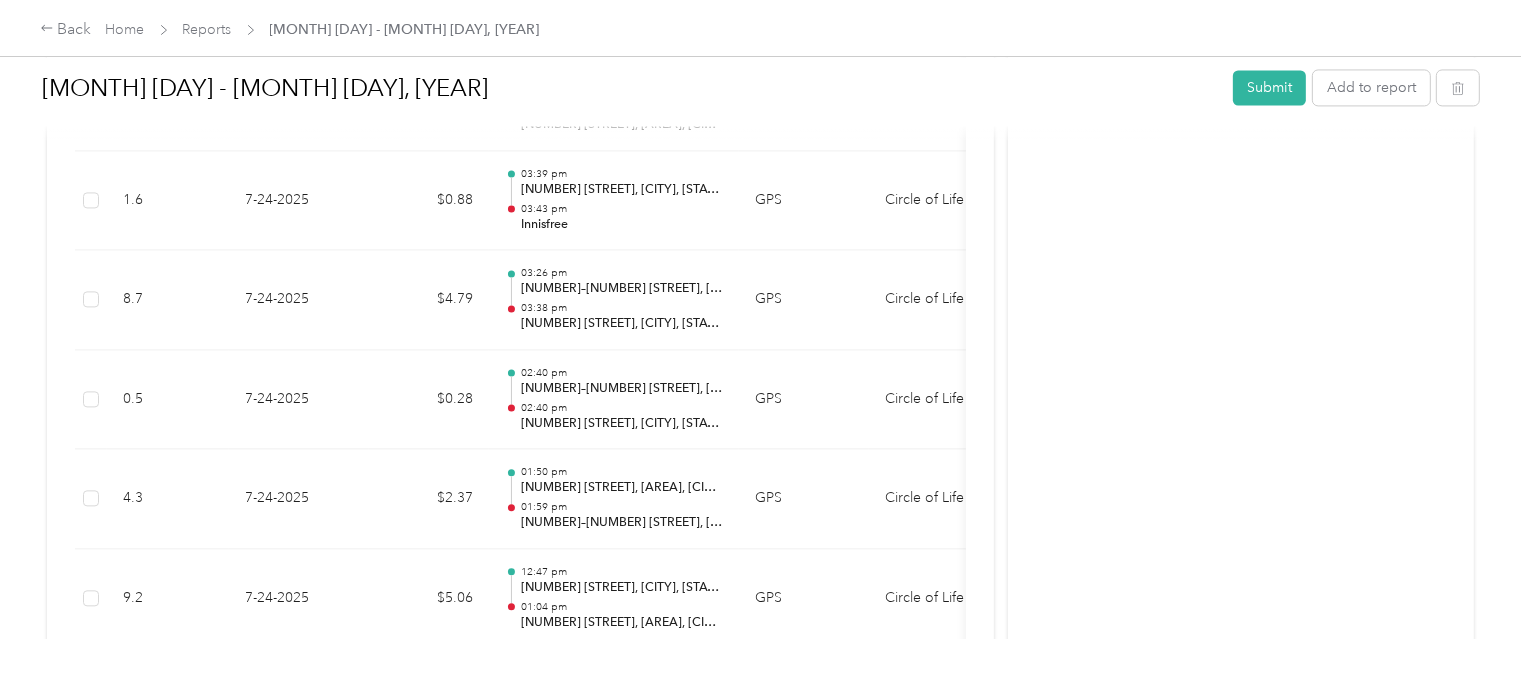scroll, scrollTop: 4340, scrollLeft: 0, axis: vertical 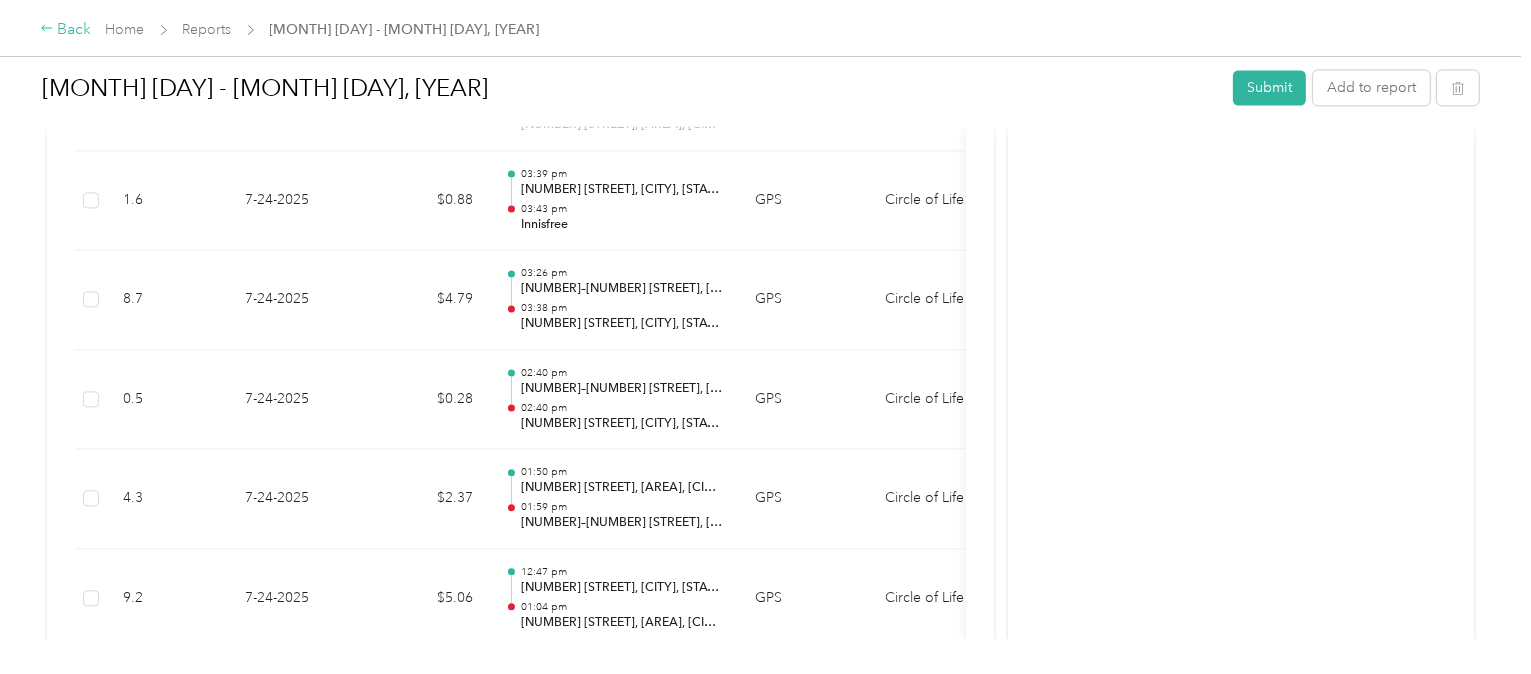click on "Back" at bounding box center (66, 30) 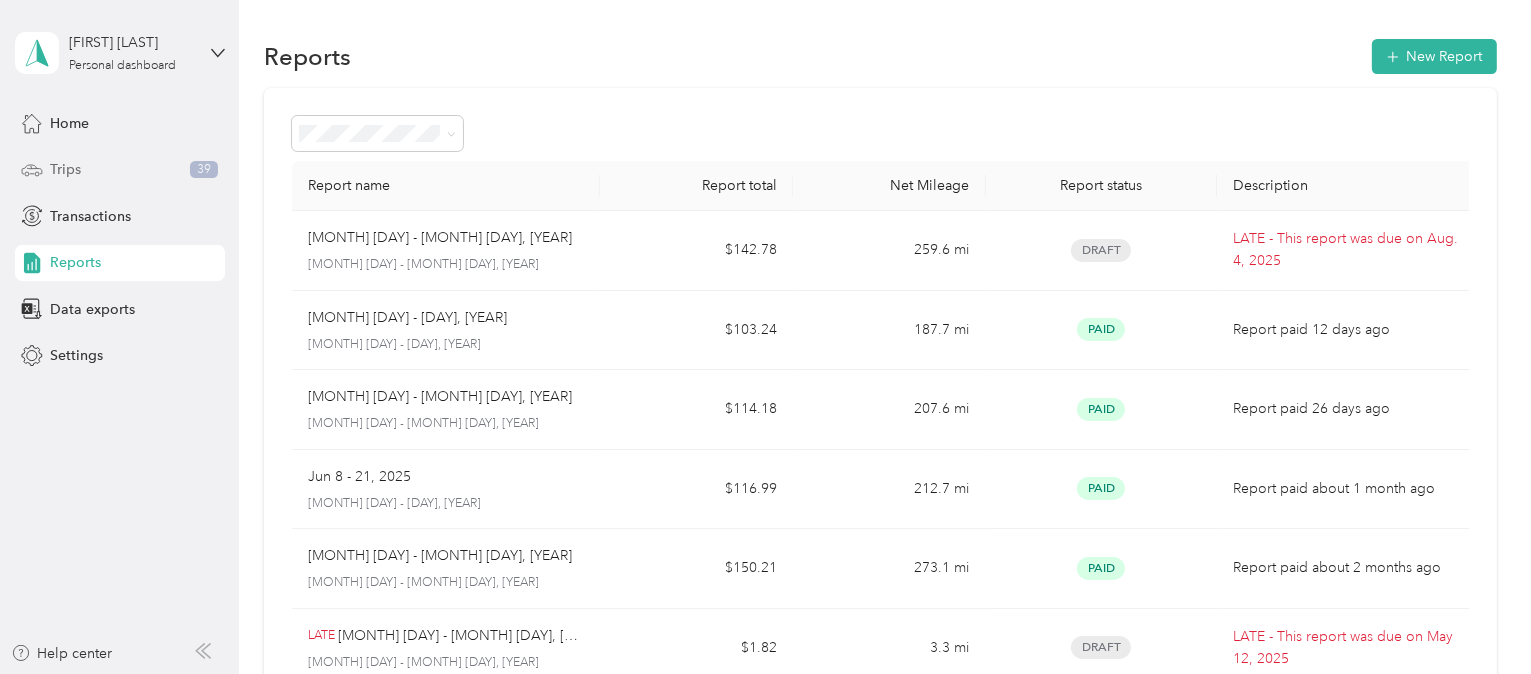 click on "Trips" at bounding box center [65, 169] 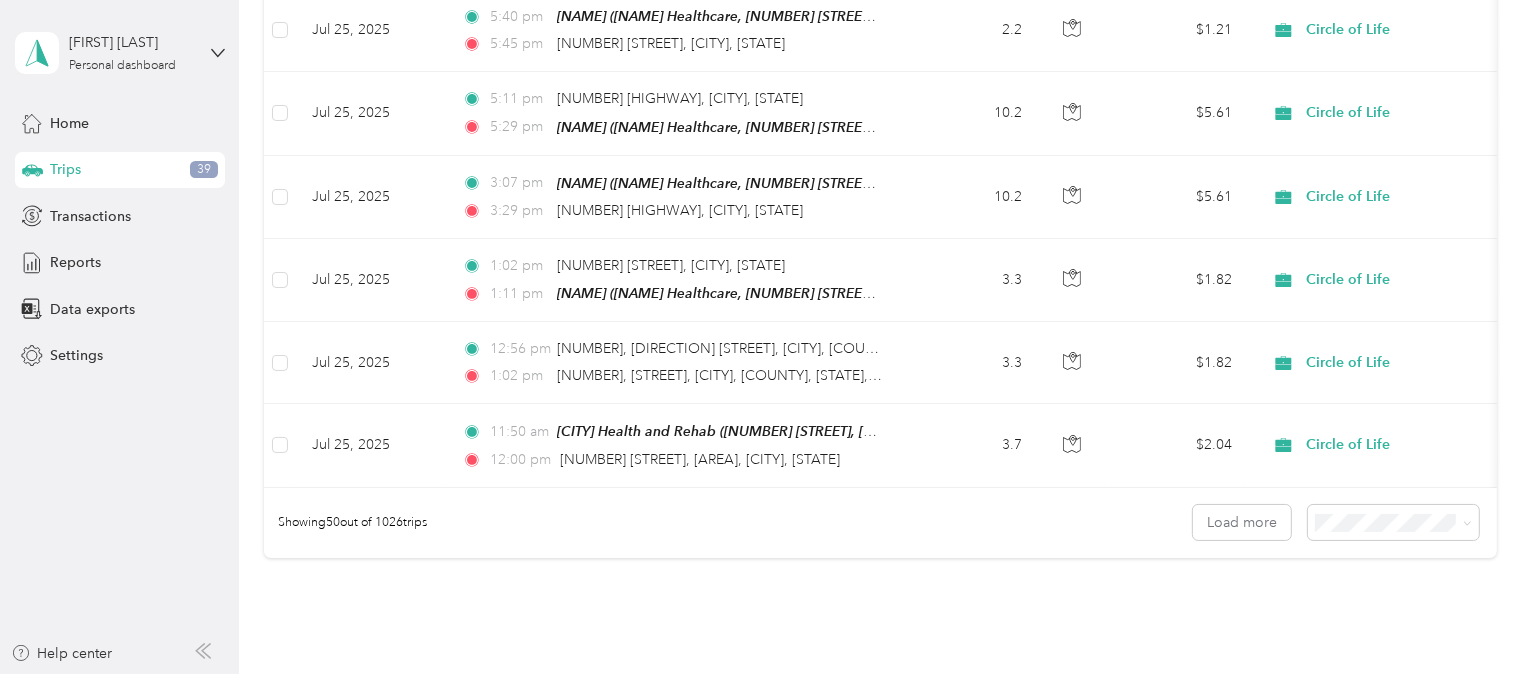 scroll, scrollTop: 4006, scrollLeft: 0, axis: vertical 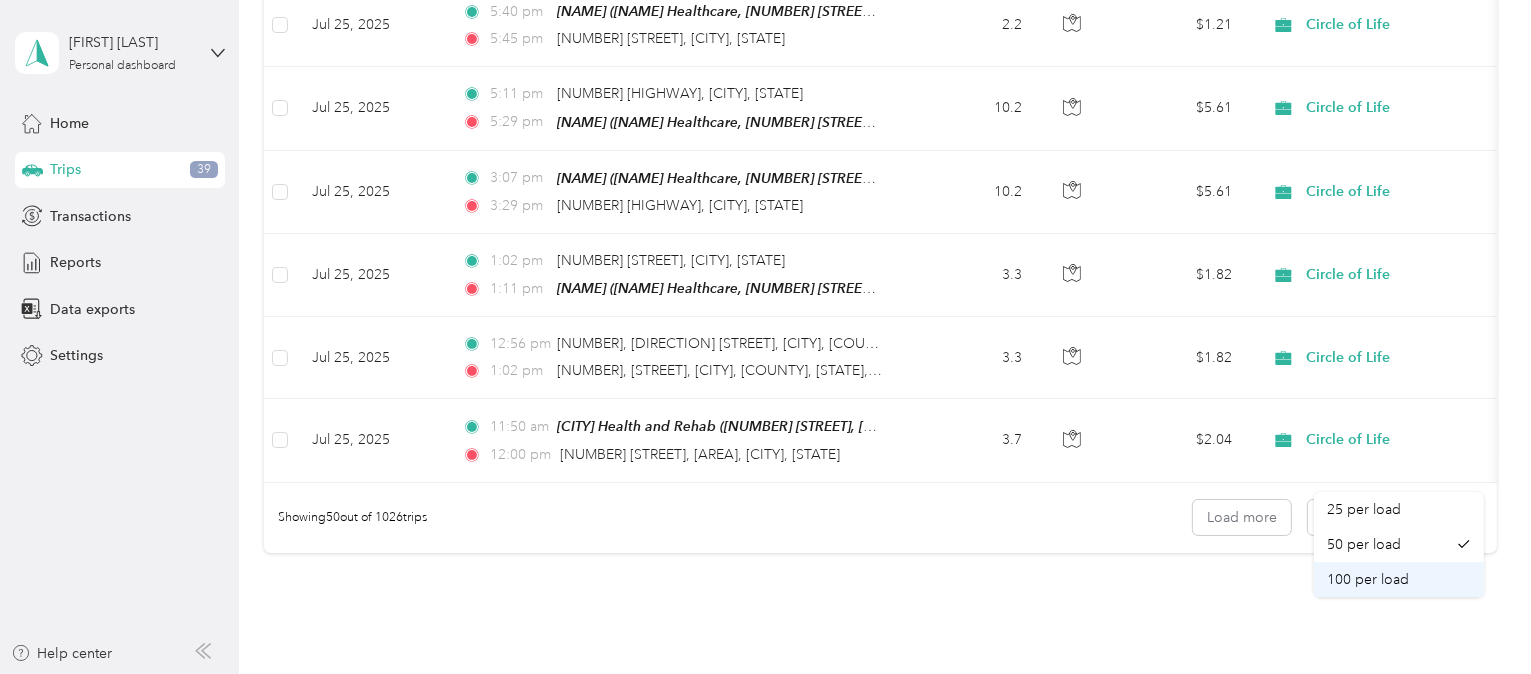 click on "100 per load" at bounding box center (1369, 579) 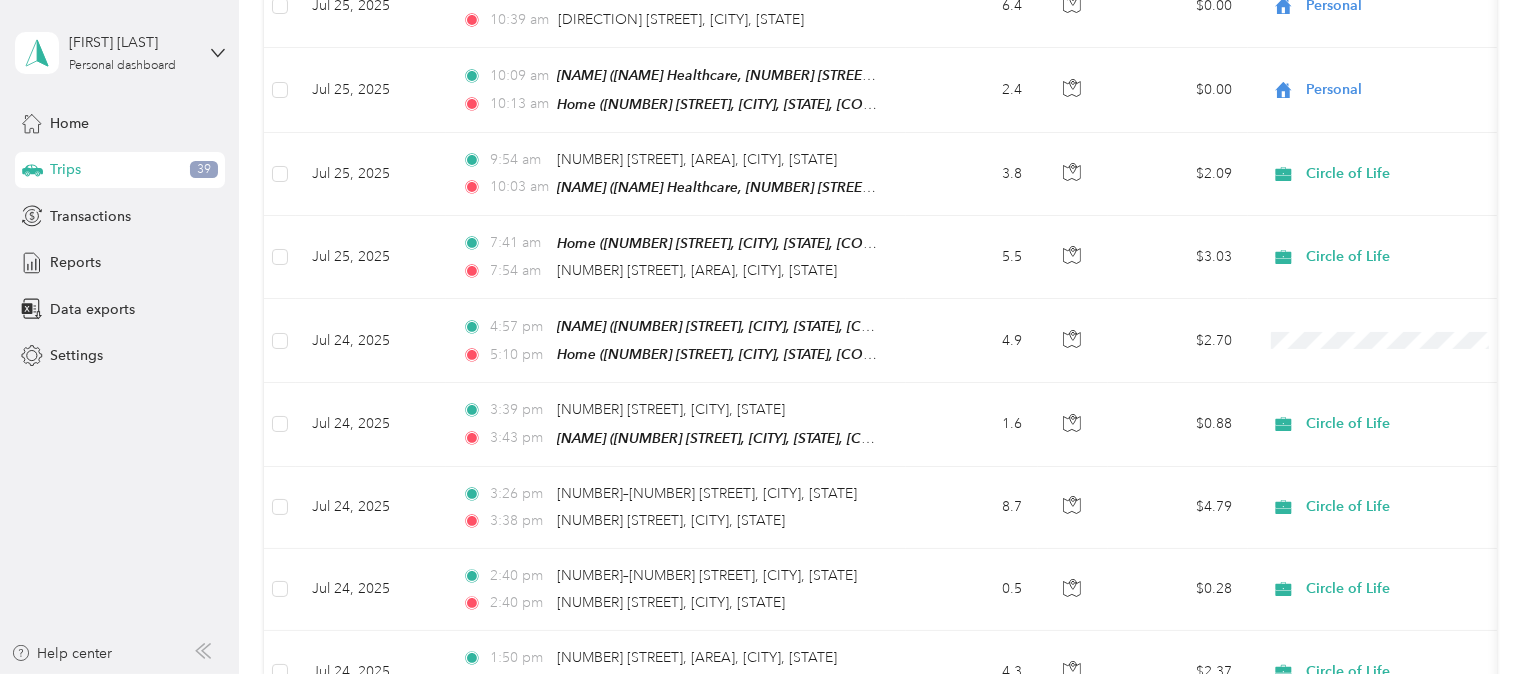 scroll, scrollTop: 4688, scrollLeft: 0, axis: vertical 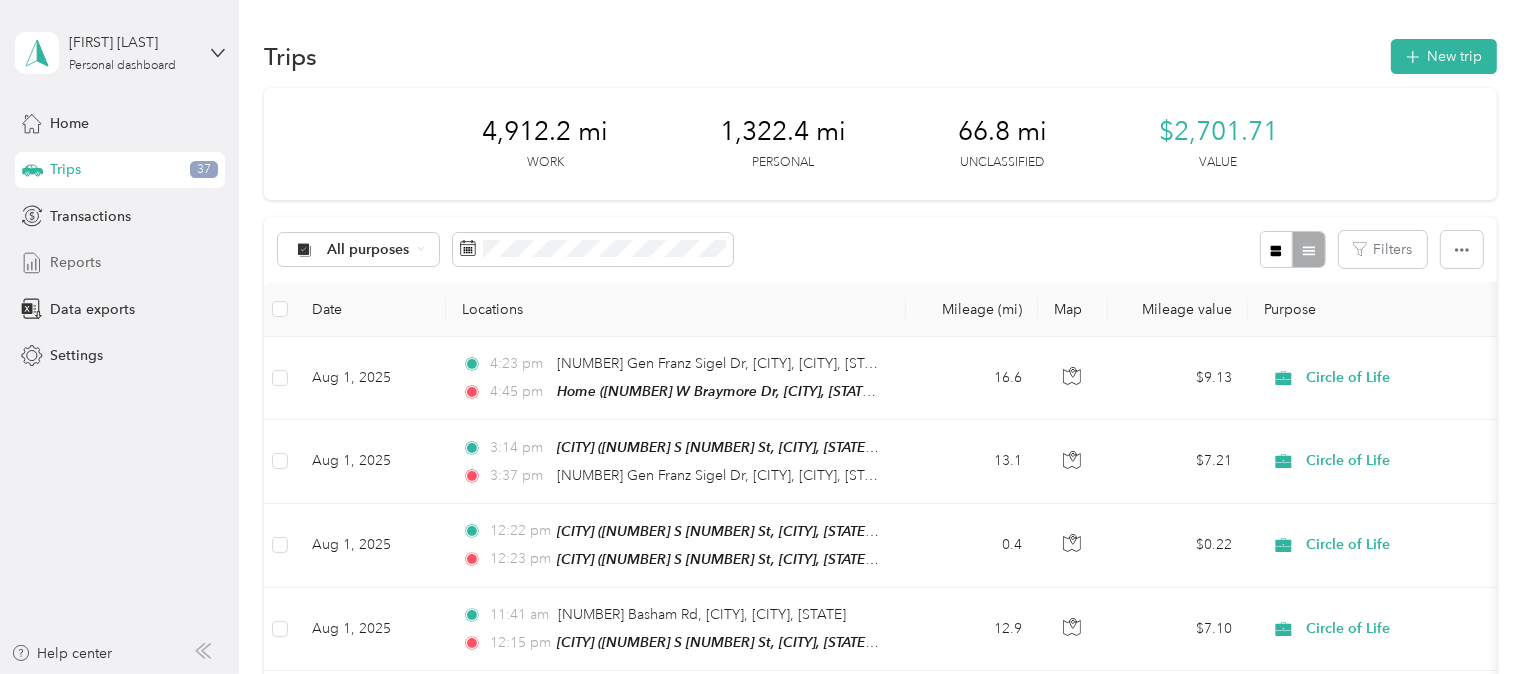 click on "Reports" at bounding box center [75, 262] 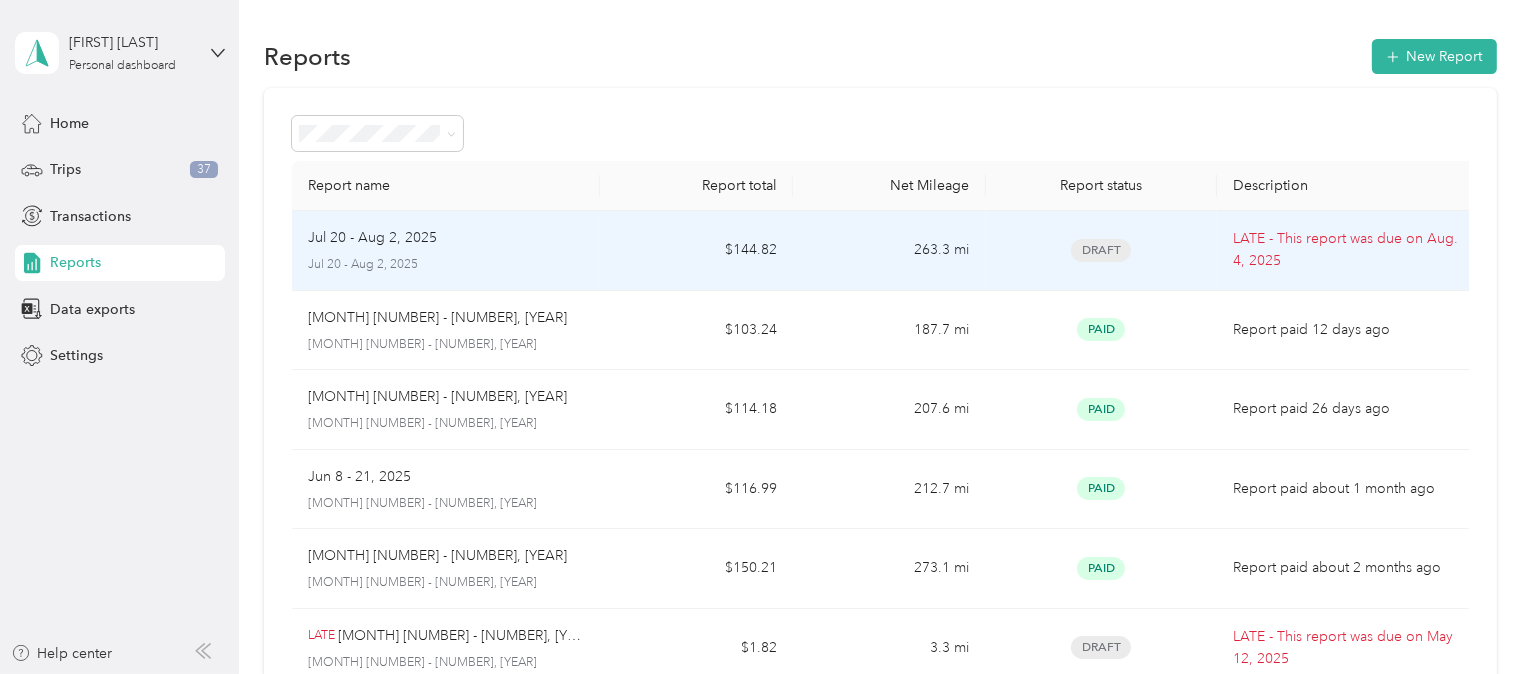 click on "Draft" at bounding box center (1101, 250) 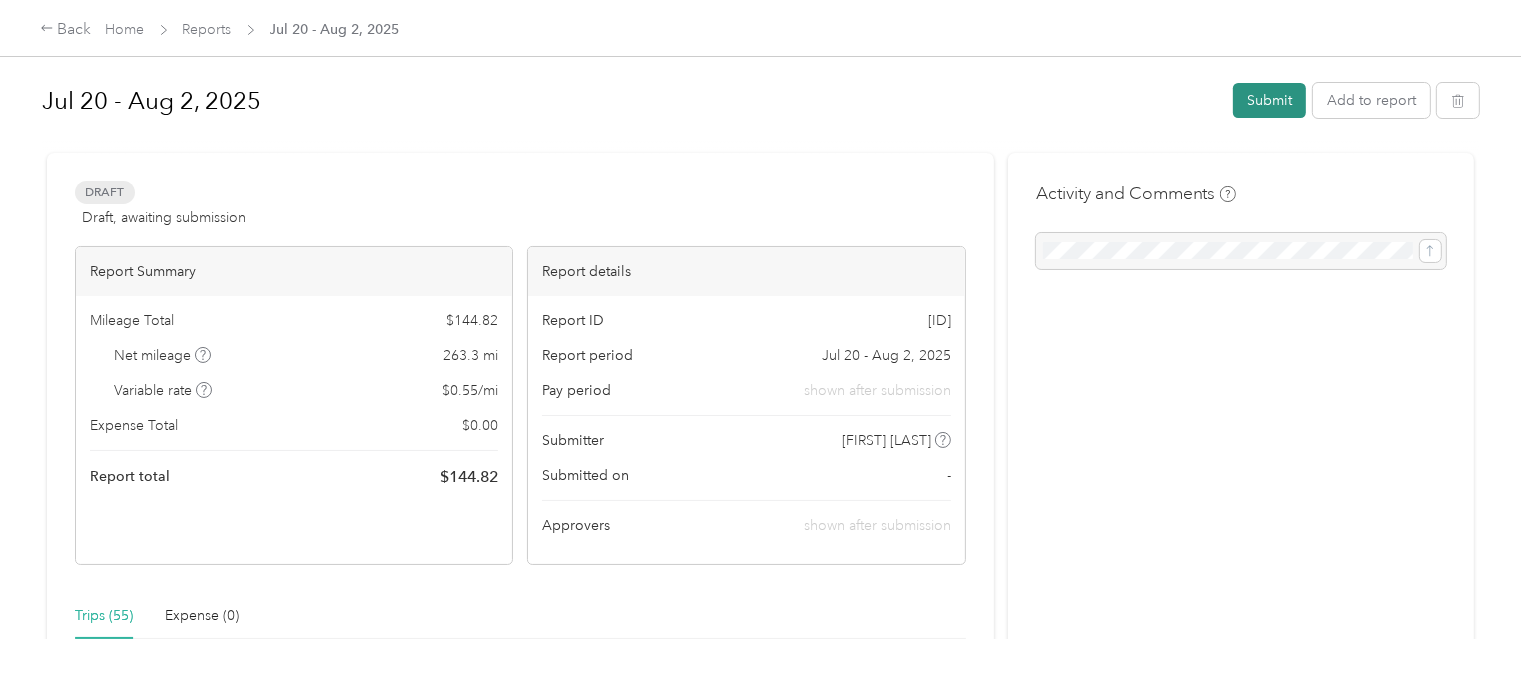 click on "Submit" at bounding box center [1269, 100] 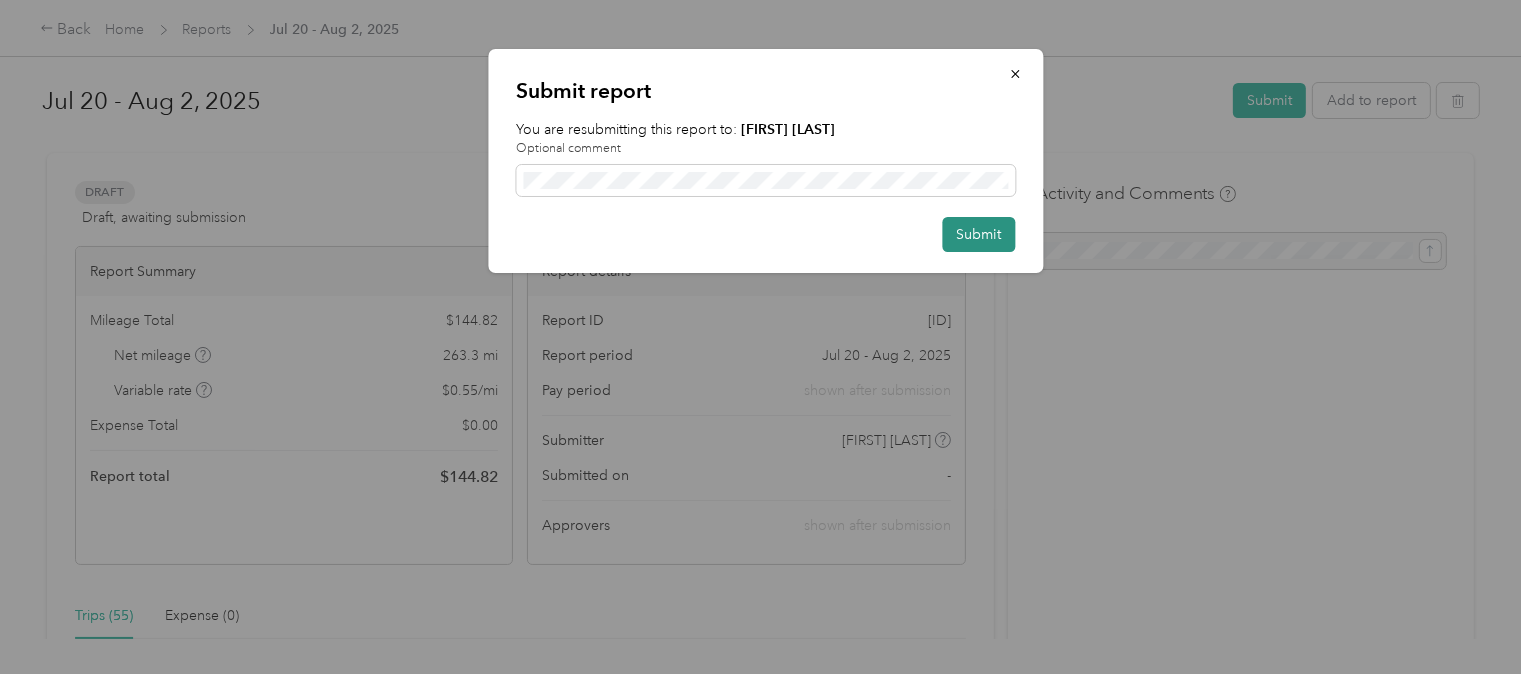 click on "Submit" at bounding box center (978, 234) 